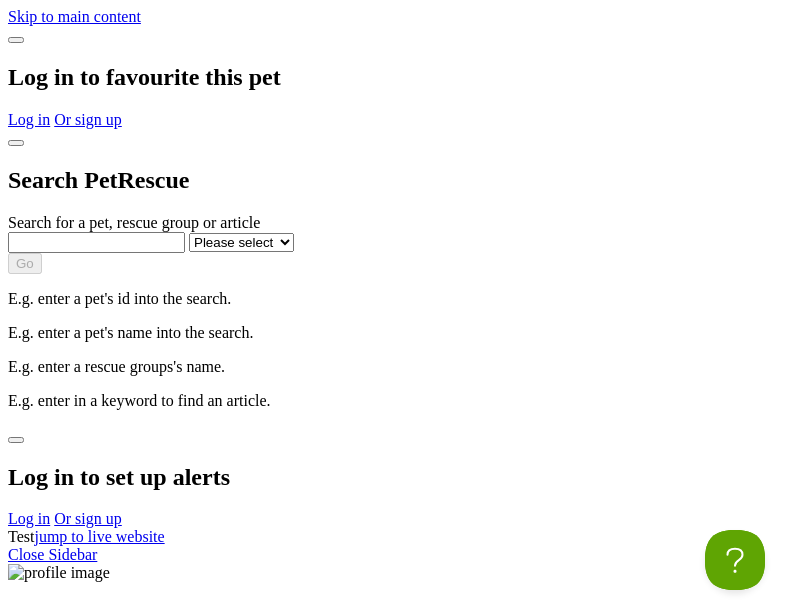 scroll, scrollTop: 0, scrollLeft: 0, axis: both 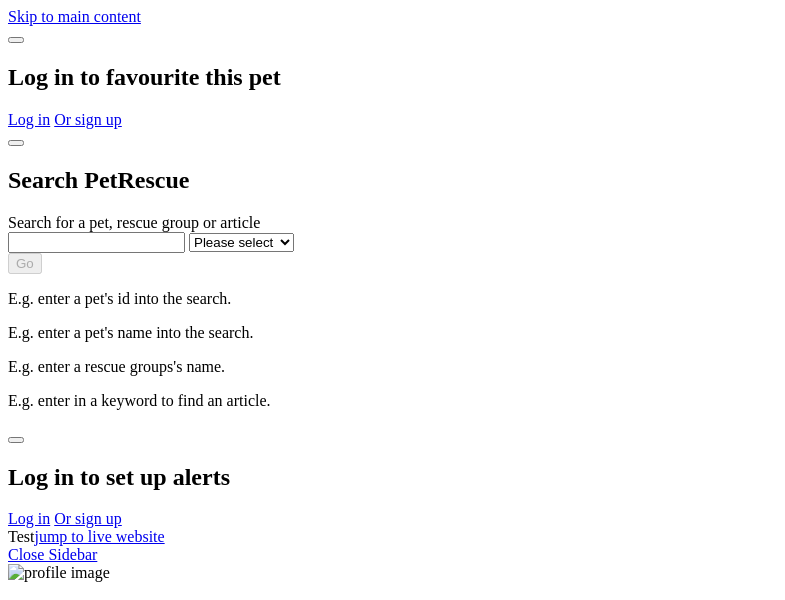 select 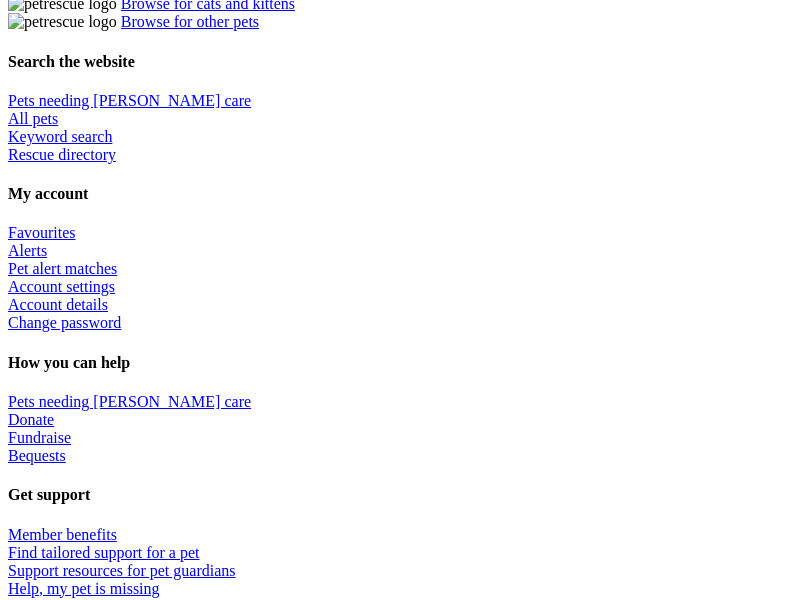 click at bounding box center (412, 2174) 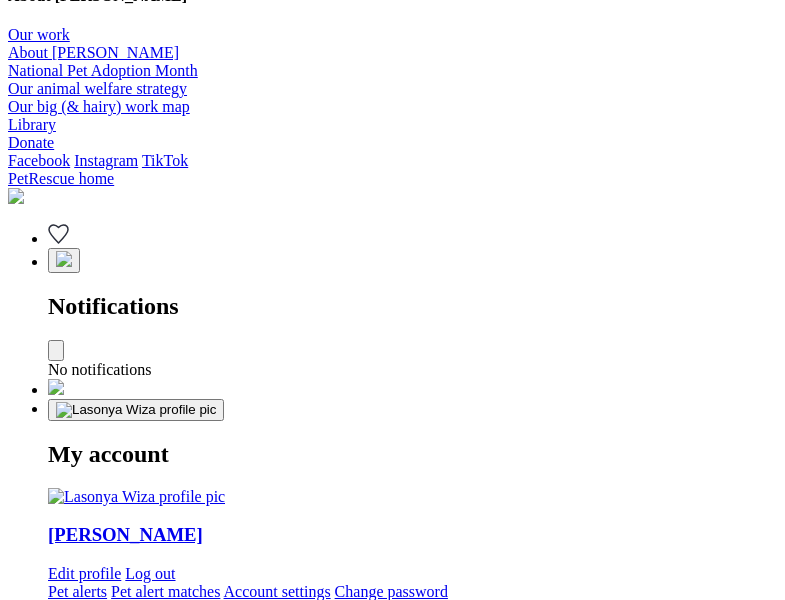 click at bounding box center [335, 2251] 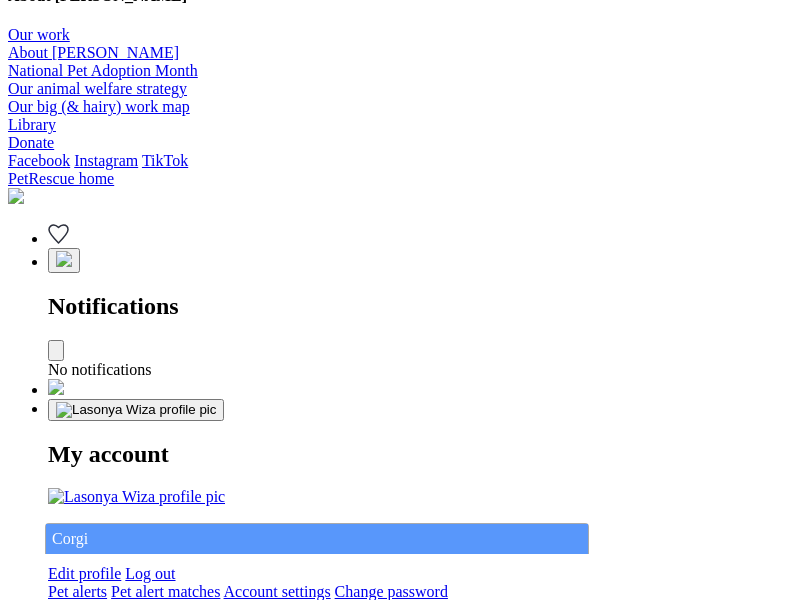 type on "Corgi" 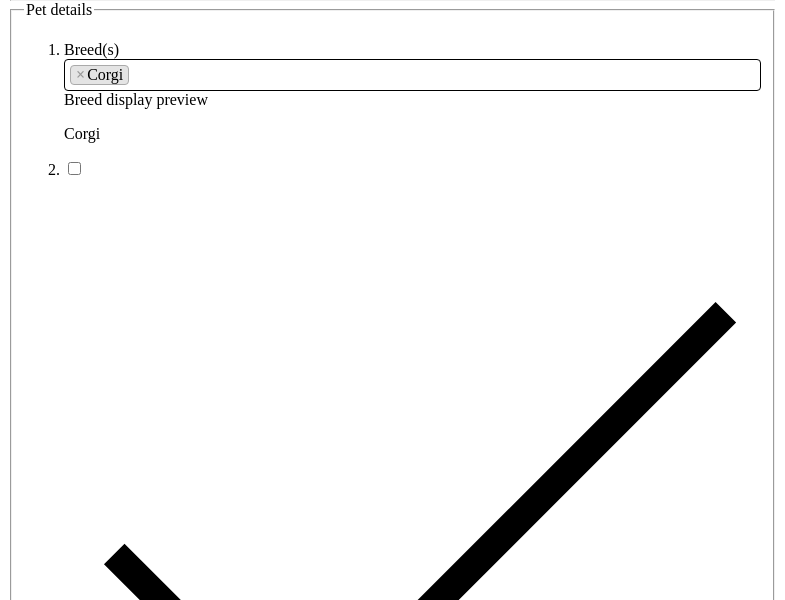 click at bounding box center (293, 6344) 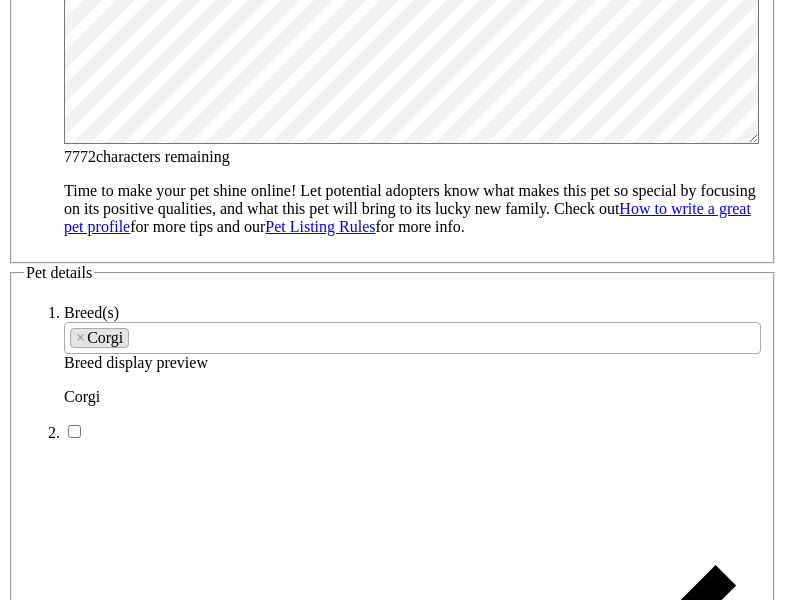 click on "[DEMOGRAPHIC_DATA]" at bounding box center (208, 1242) 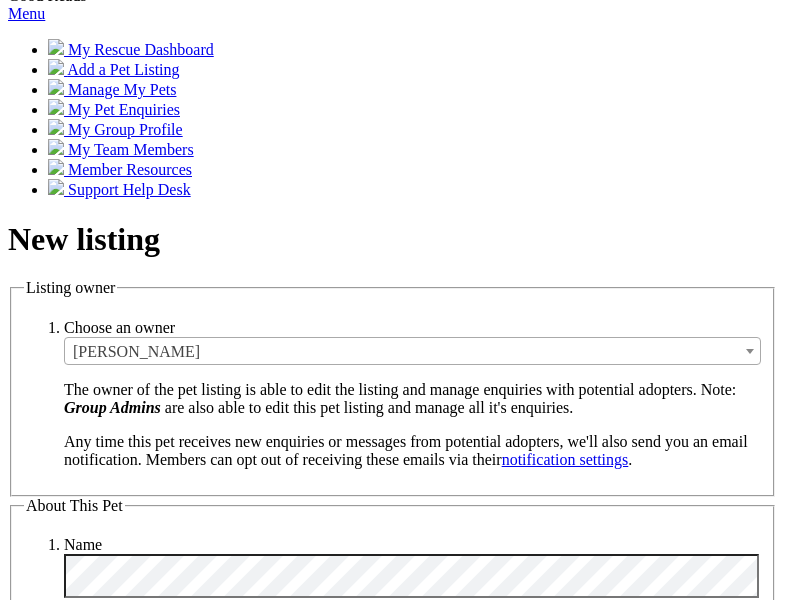 click on "Small" at bounding box center [138, 5335] 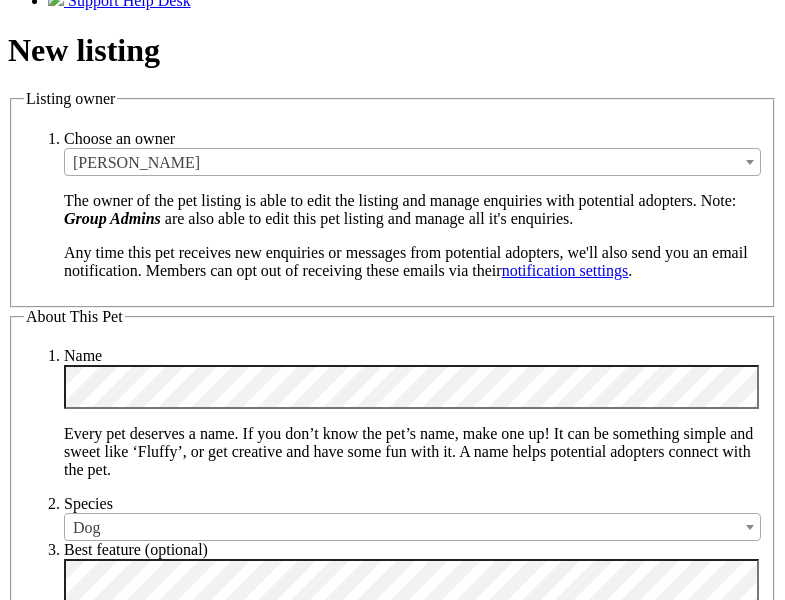 click on "Yes" at bounding box center [131, 6454] 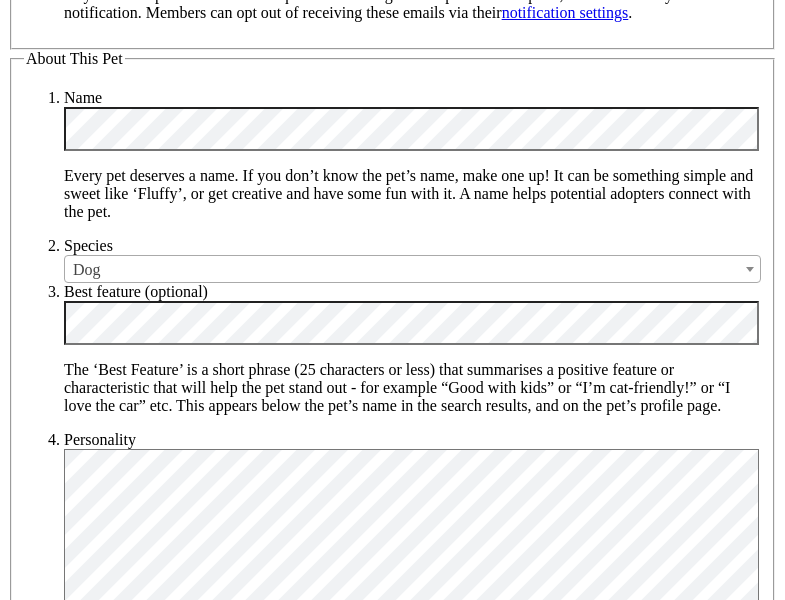 click on "Yes" at bounding box center (131, 6475) 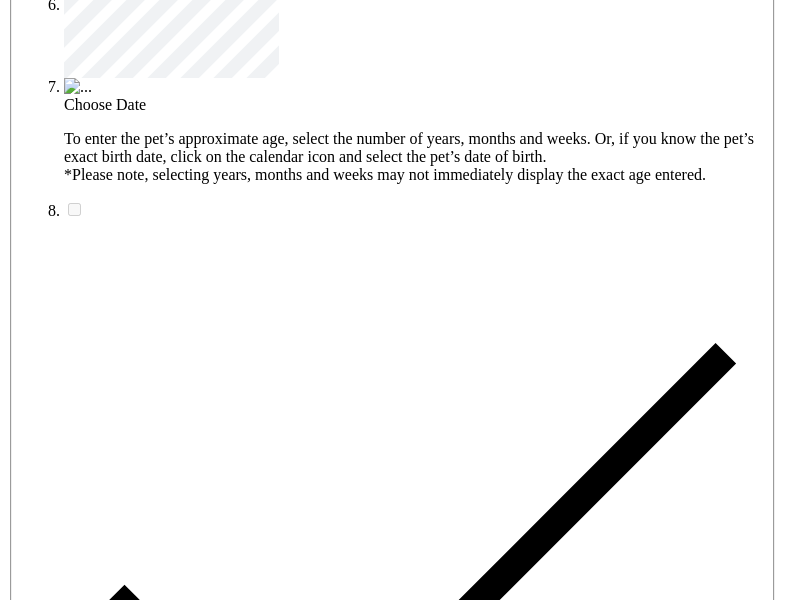 type on "14FEO934M45O193" 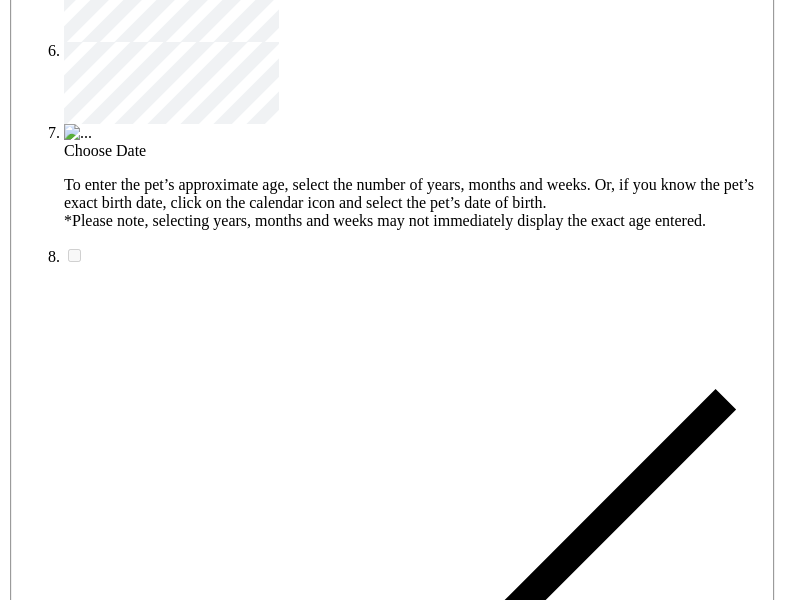 click on "No" at bounding box center [130, 4414] 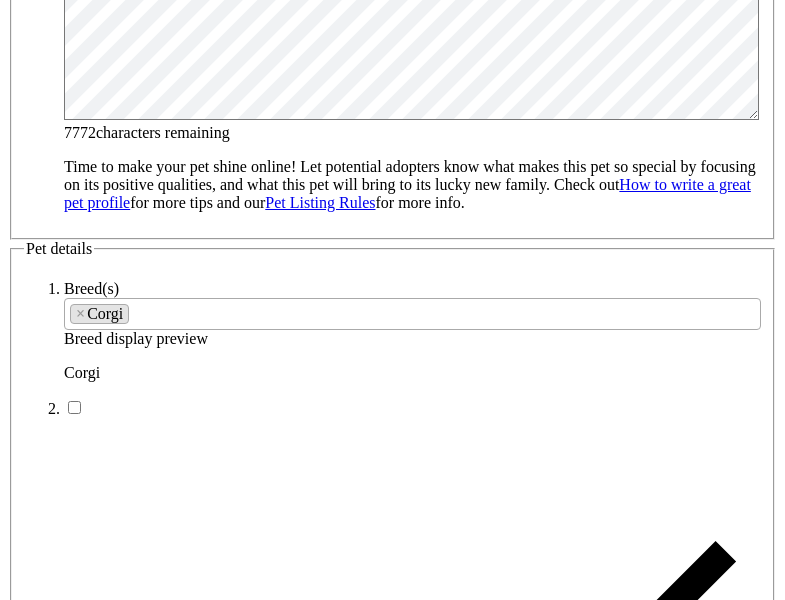 click on "SA" at bounding box center [90, 10336] 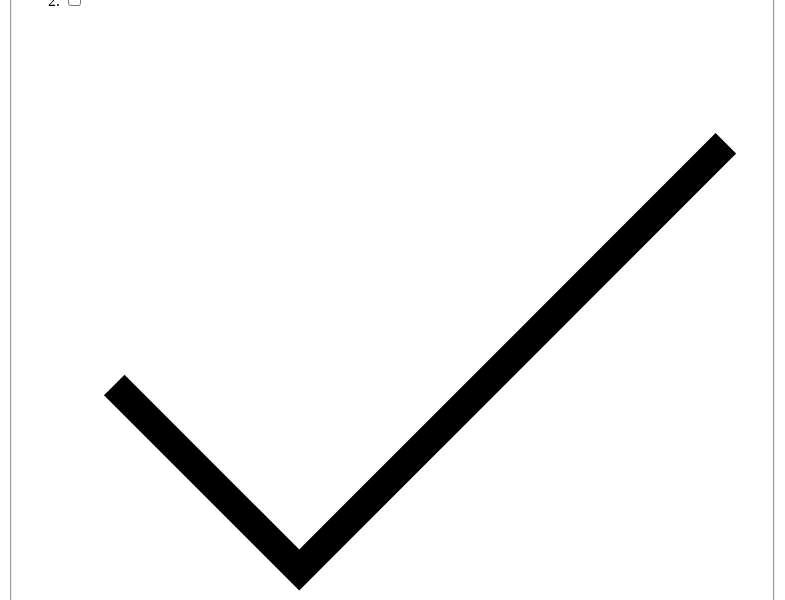 click on "Email" at bounding box center (139, 17685) 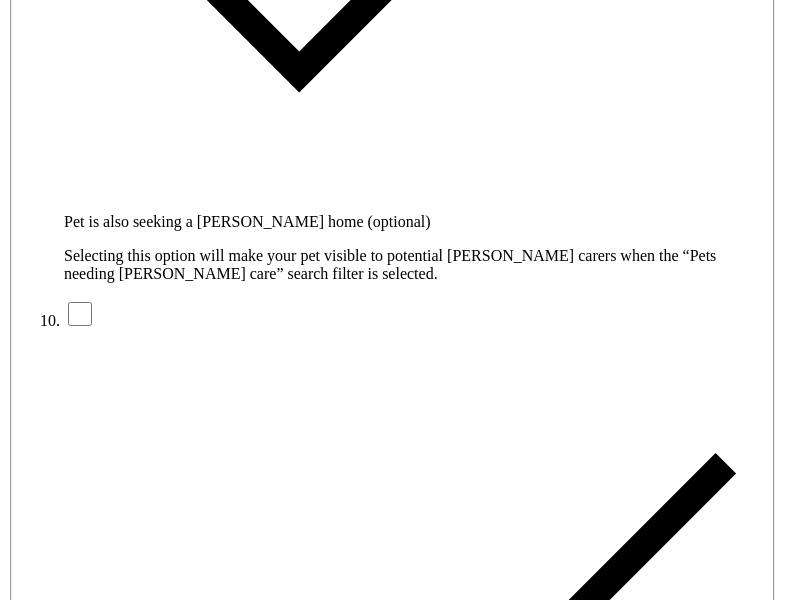 click on "Create Listing" at bounding box center [113, 16121] 